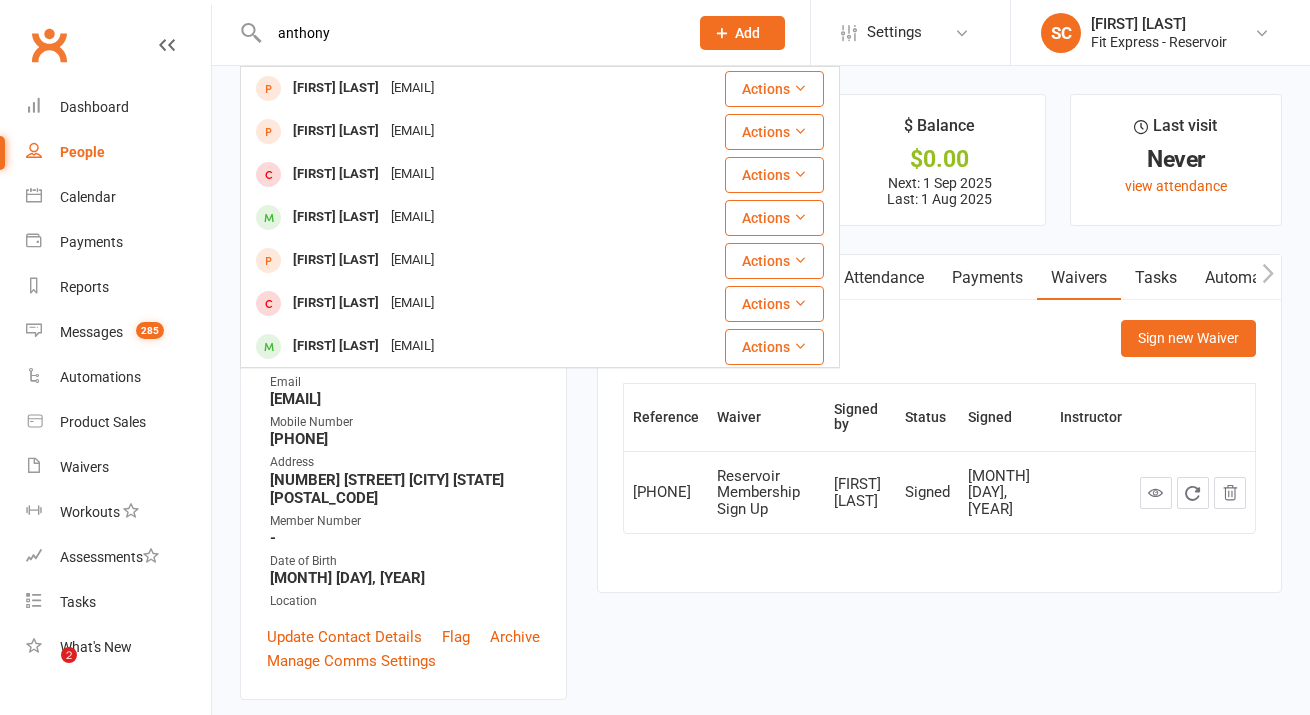 scroll, scrollTop: 0, scrollLeft: 0, axis: both 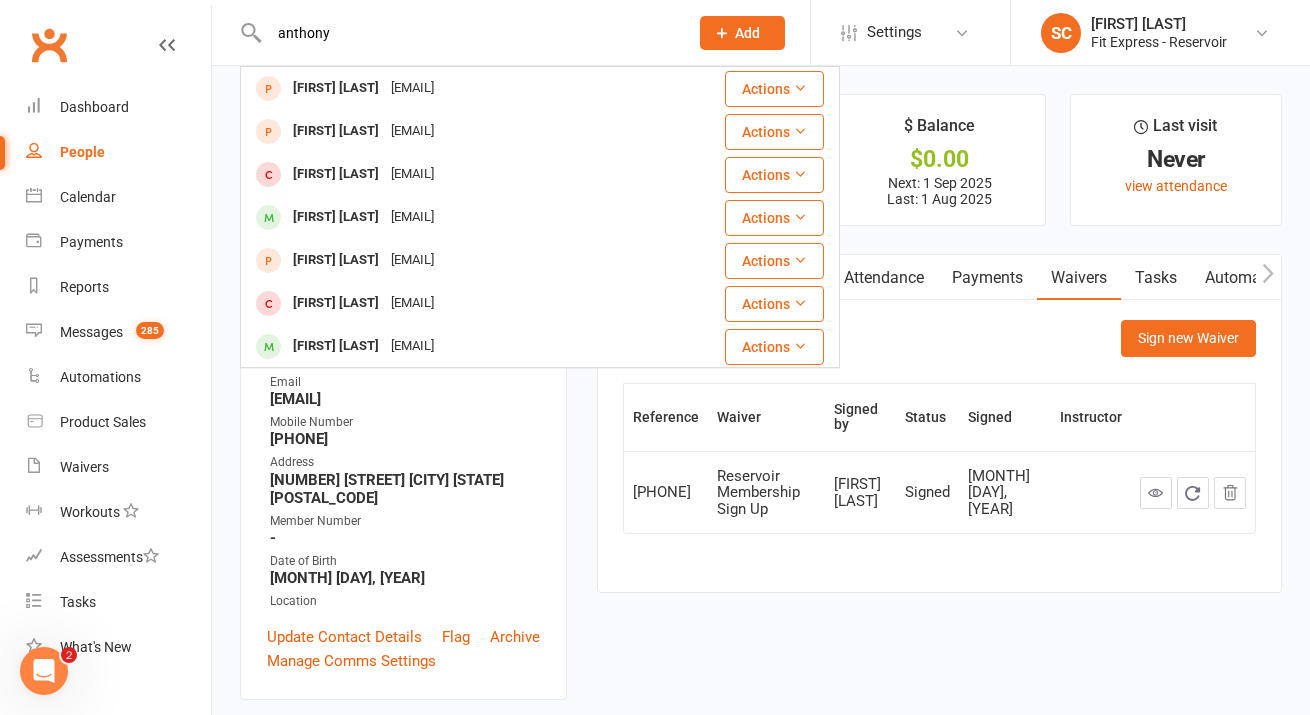 click on "upload photo change photo [FIRST] [LAST] Activated [DAY] [MONTH], [YEAR] Added [DAY] [MONTH], [YEAR]   Active member [AGE] years old  Contact information Owner   Email  [EMAIL]
Mobile Number  [PHONE]
Address  [NUMBER] [STREET] [CITY] [STATE] [POSTAL_CODE]
Member Number  -
Date of Birth  [MONTH] [DAY], [YEAR]
Location
Update Contact Details Flag Archive Manage Comms Settings
Wallet Credit card [FIRST] [LAST]  xxxx xxxx xxxx [CC_LAST_4]  [MM]/[YY]
Add / Edit Payment Method
Membership      Standard Membership - [CURRENCY][PRICE] p/w [MONTH] [DAY] [YEAR] — Never Booked: 0 Attended: 0 Unlimited classes remaining   Cancel membership Upgrade / Downgrade Add new membership
Family Members  No relationships found. Add link to existing contact  Add link to new contact
Suspensions  No active suspensions found. Add new suspension
Email / SMS Subscriptions  edit Unsubscribed from Emails No
Unsubscribed from SMSes No
Body Composition  edit Key Demographics  edit Fitness Goals  edit Emergency Contact Details  edit edit ✓" at bounding box center (761, 1191) 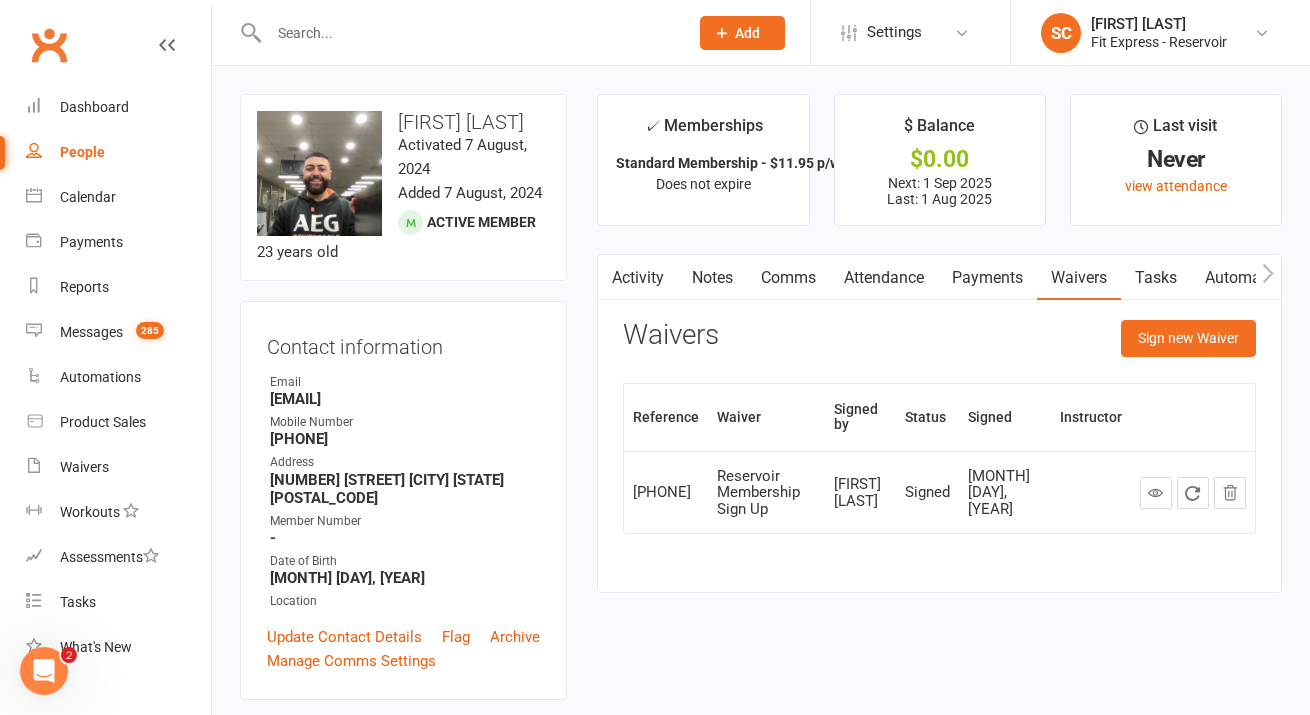 click at bounding box center [468, 33] 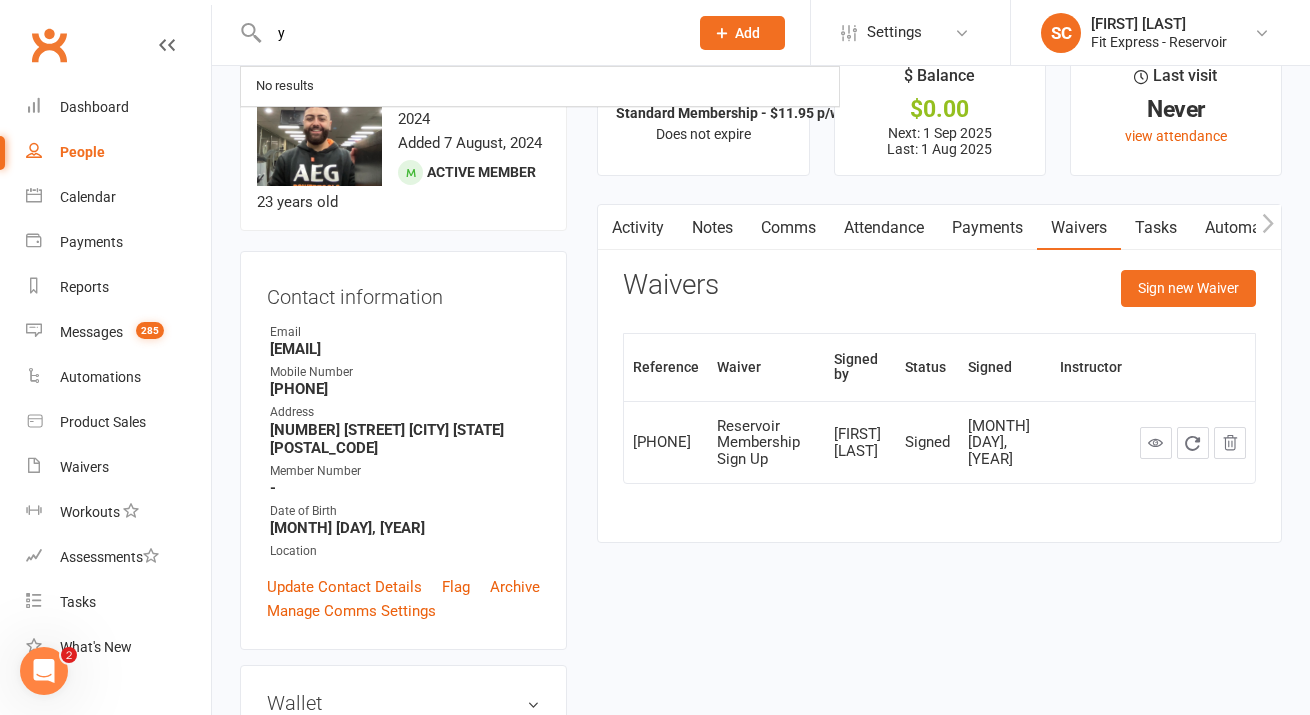 scroll, scrollTop: 0, scrollLeft: 0, axis: both 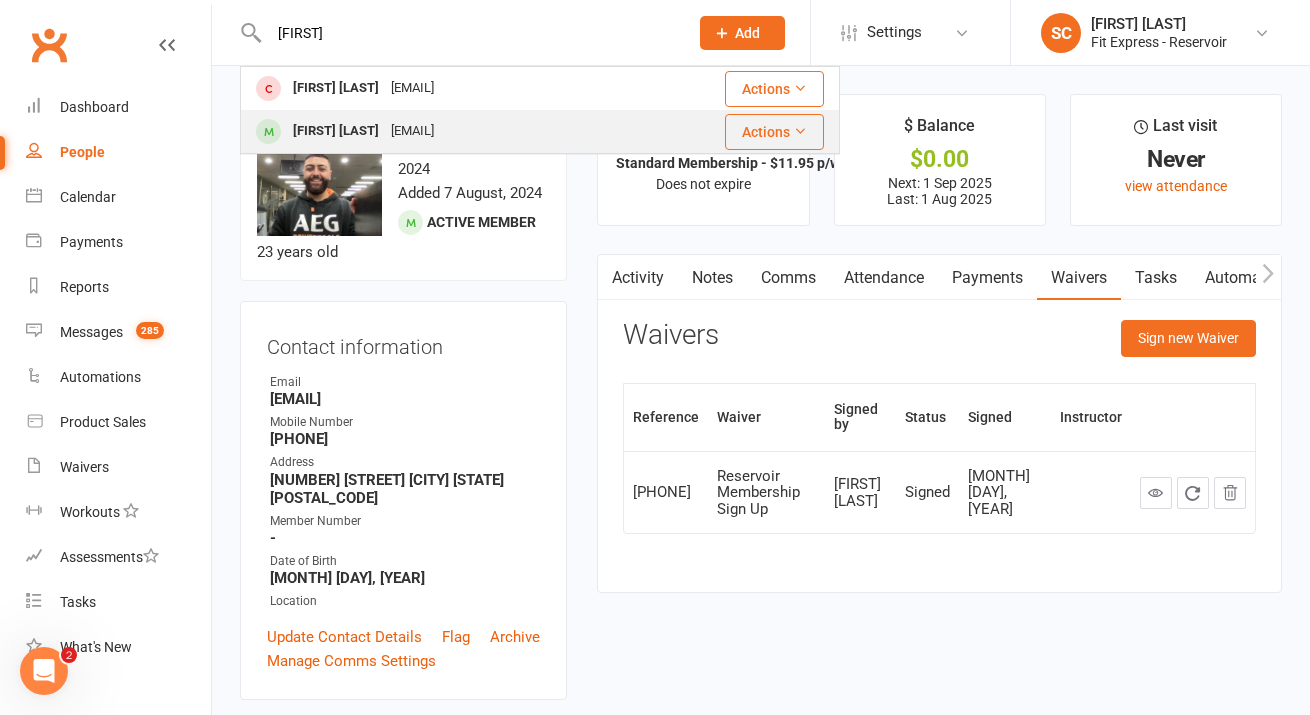 type on "[FIRST]" 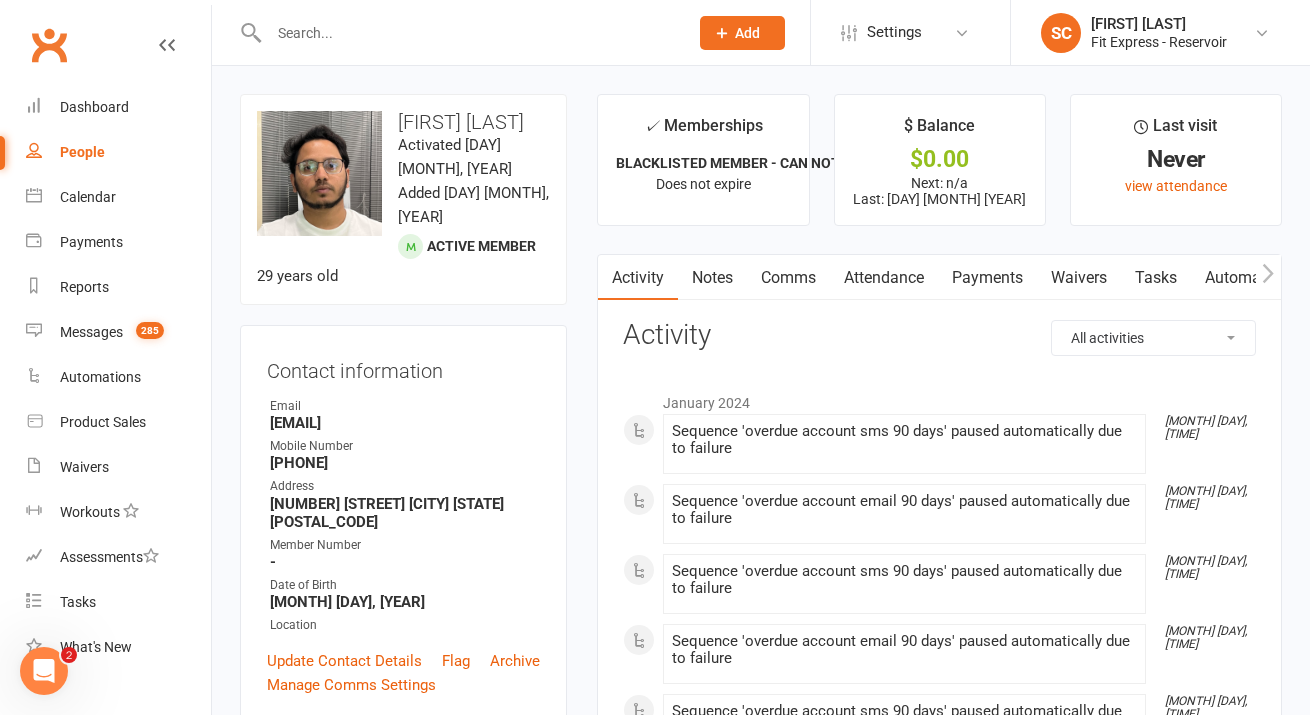 click at bounding box center [468, 33] 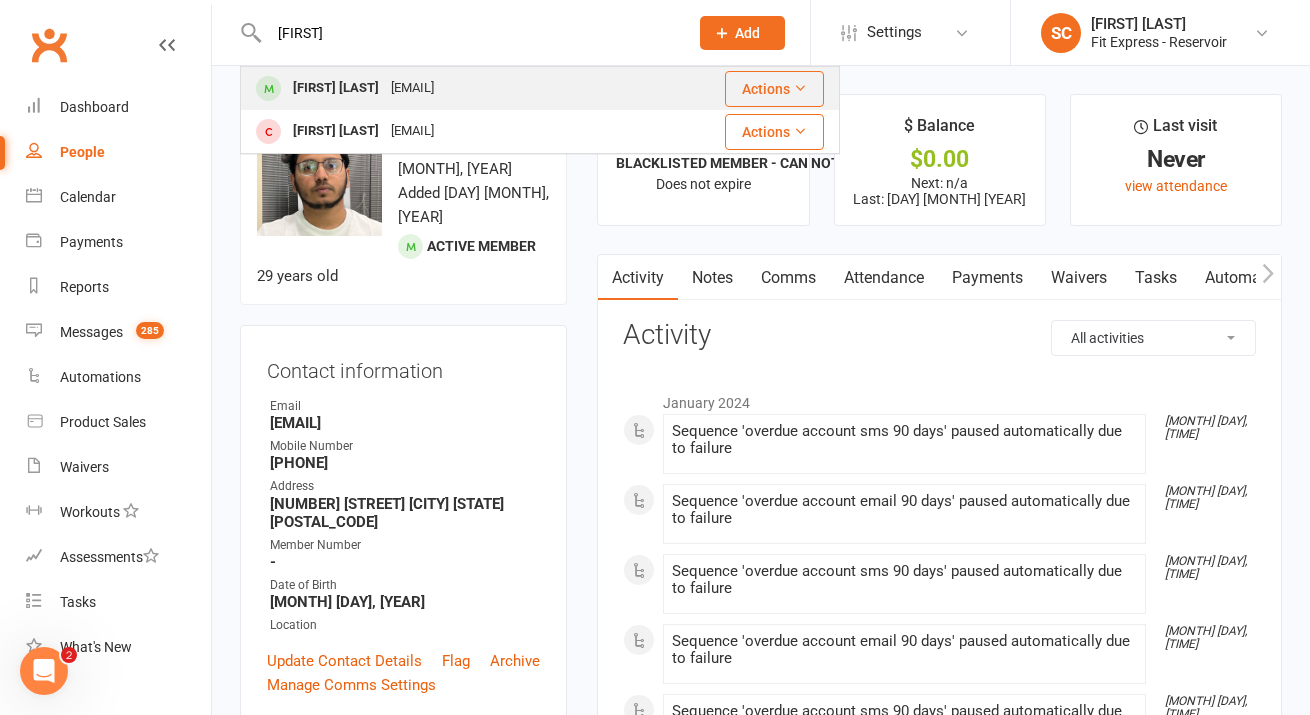 type on "[FIRST]" 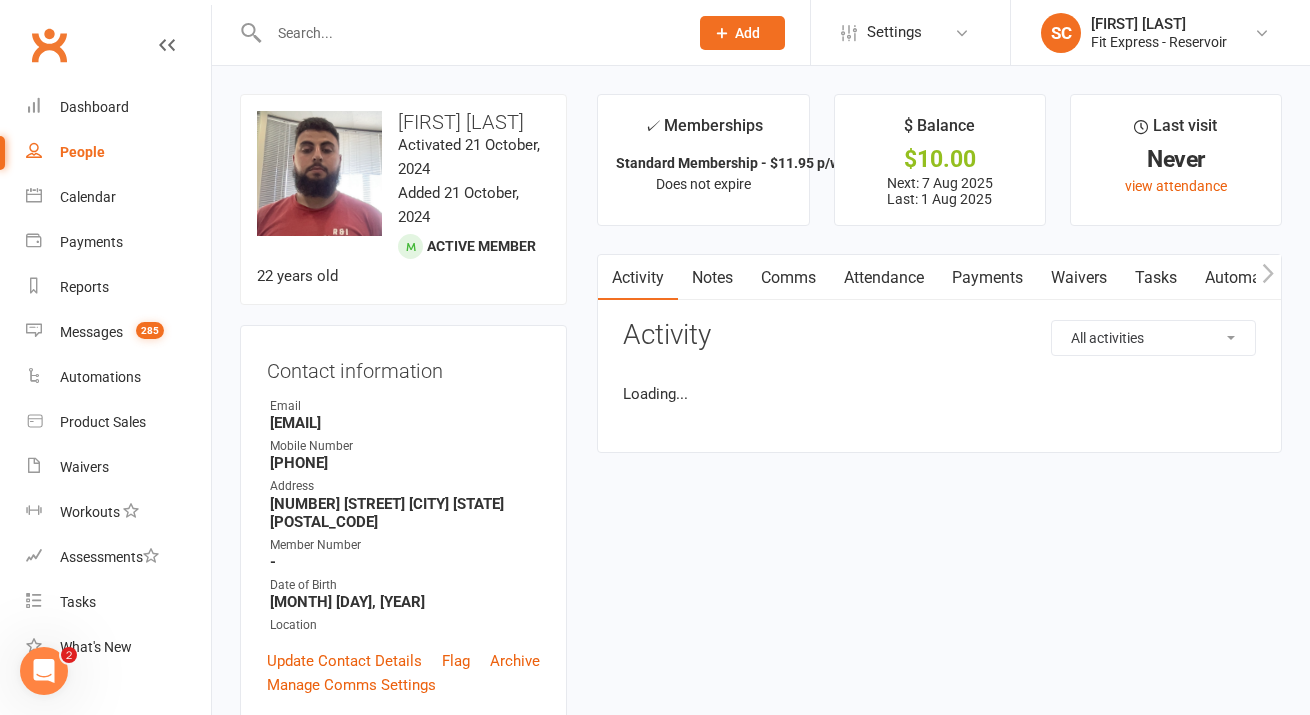 click on "Payments" at bounding box center [987, 278] 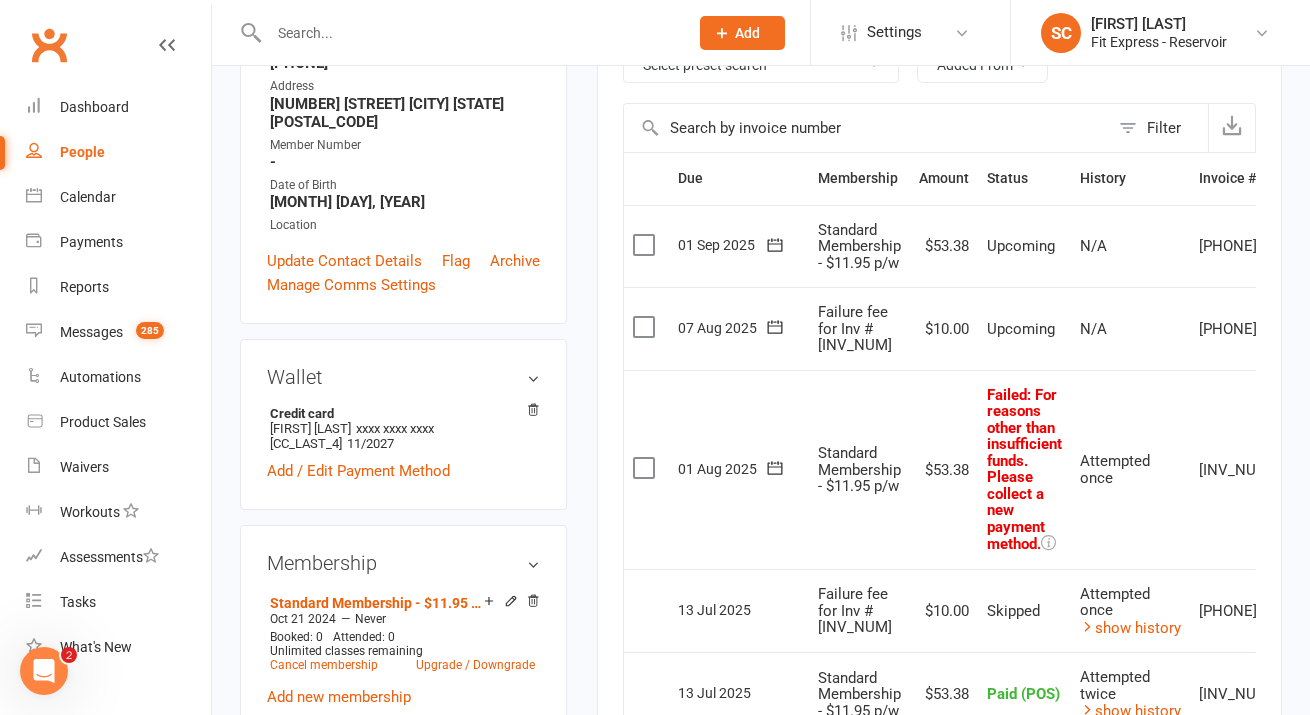 scroll, scrollTop: 402, scrollLeft: 0, axis: vertical 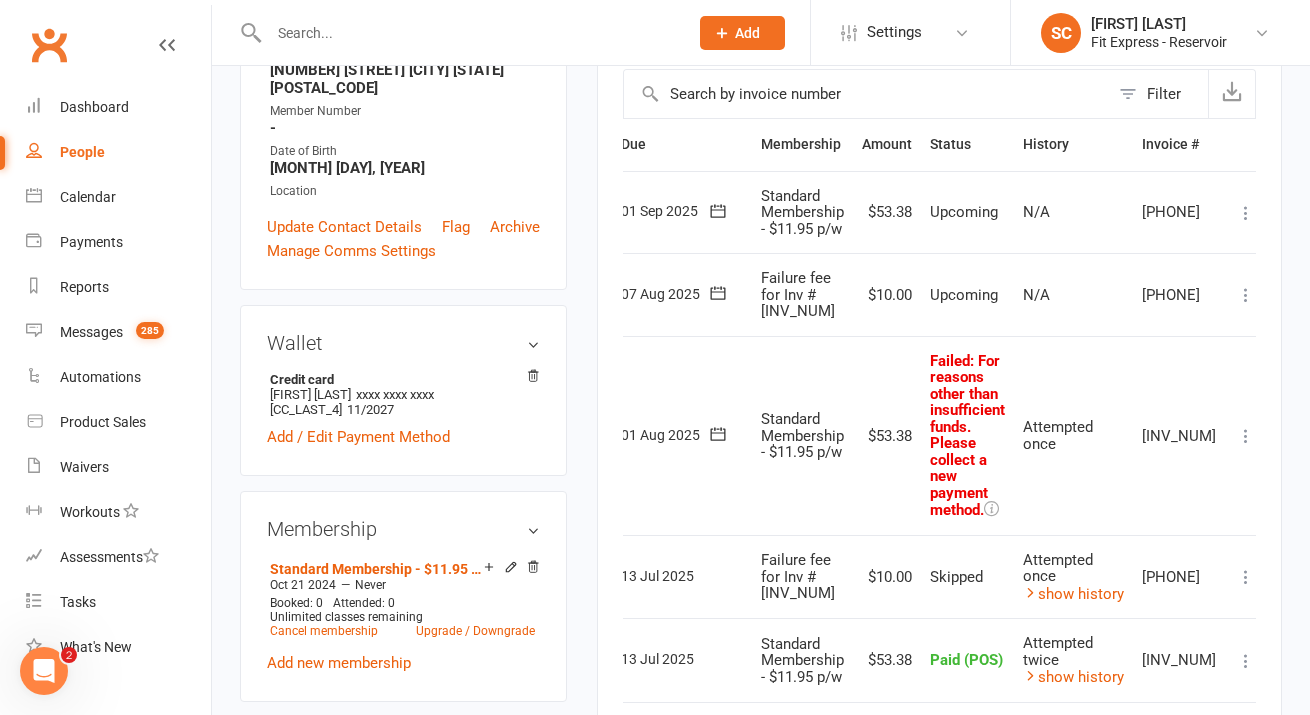 click at bounding box center [1246, 436] 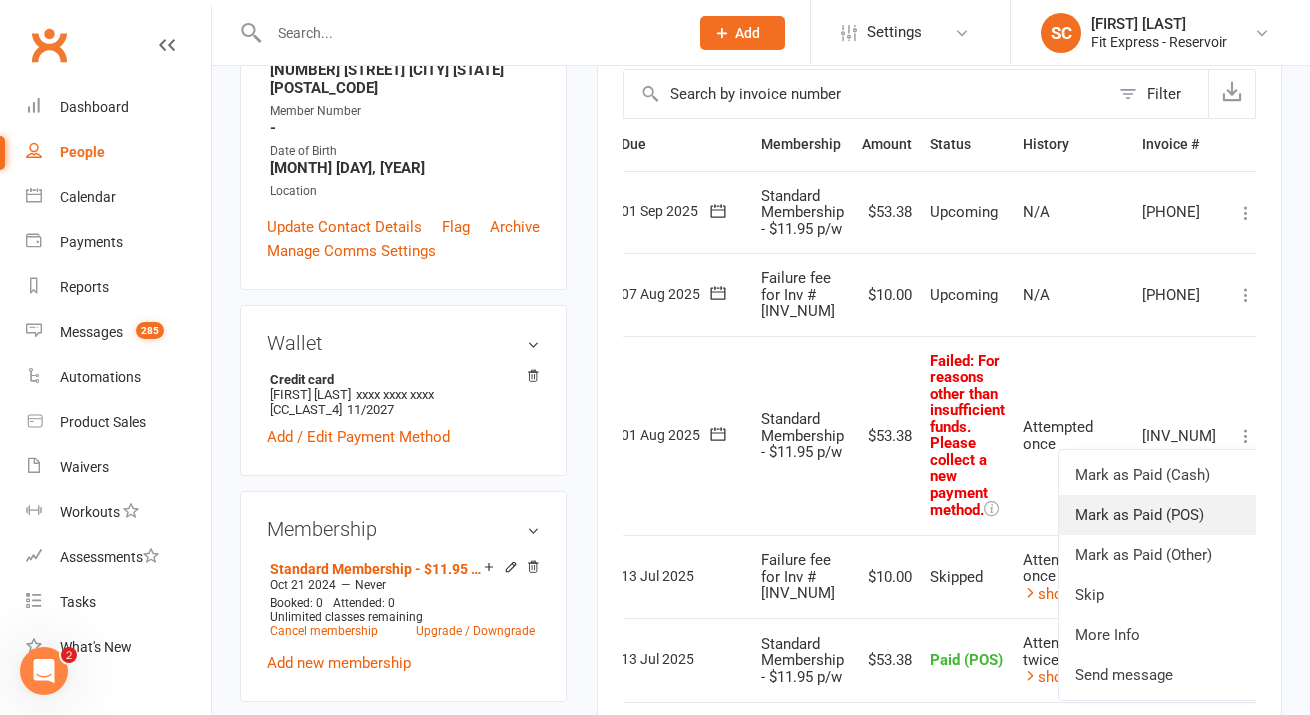 click on "Mark as Paid (POS)" at bounding box center [1158, 515] 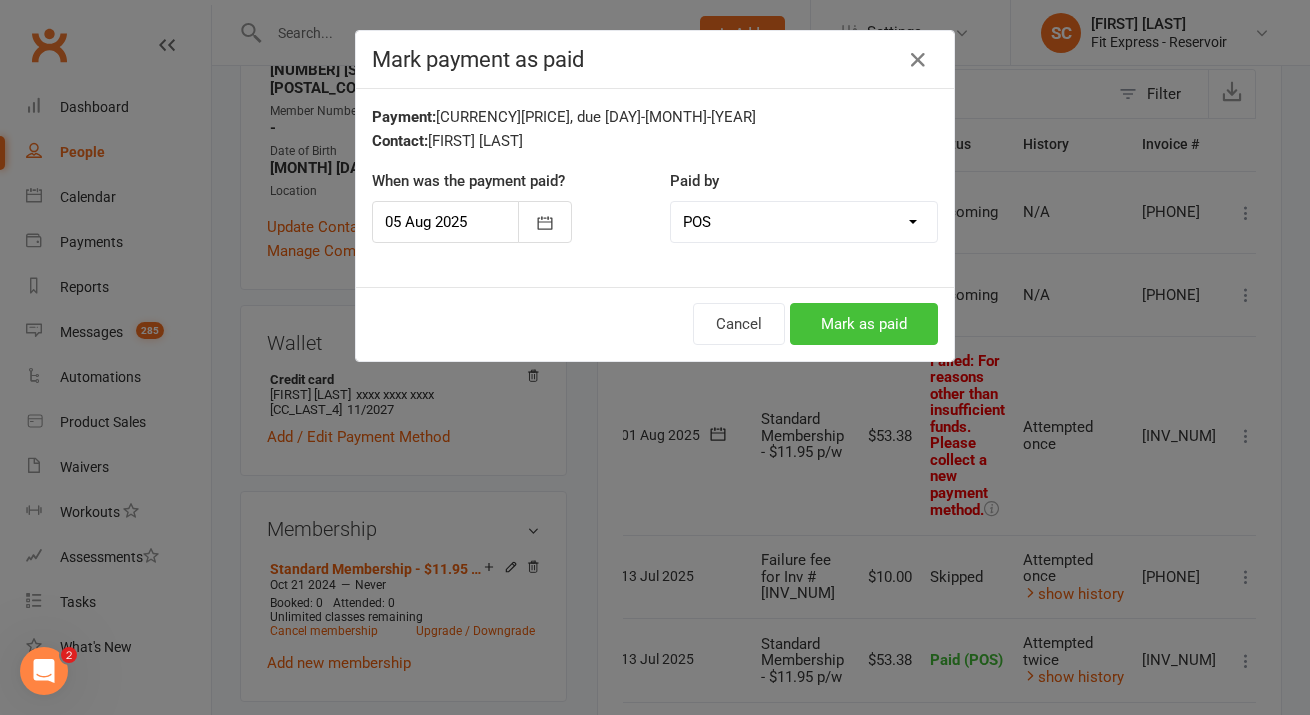 click on "Mark as paid" at bounding box center (864, 324) 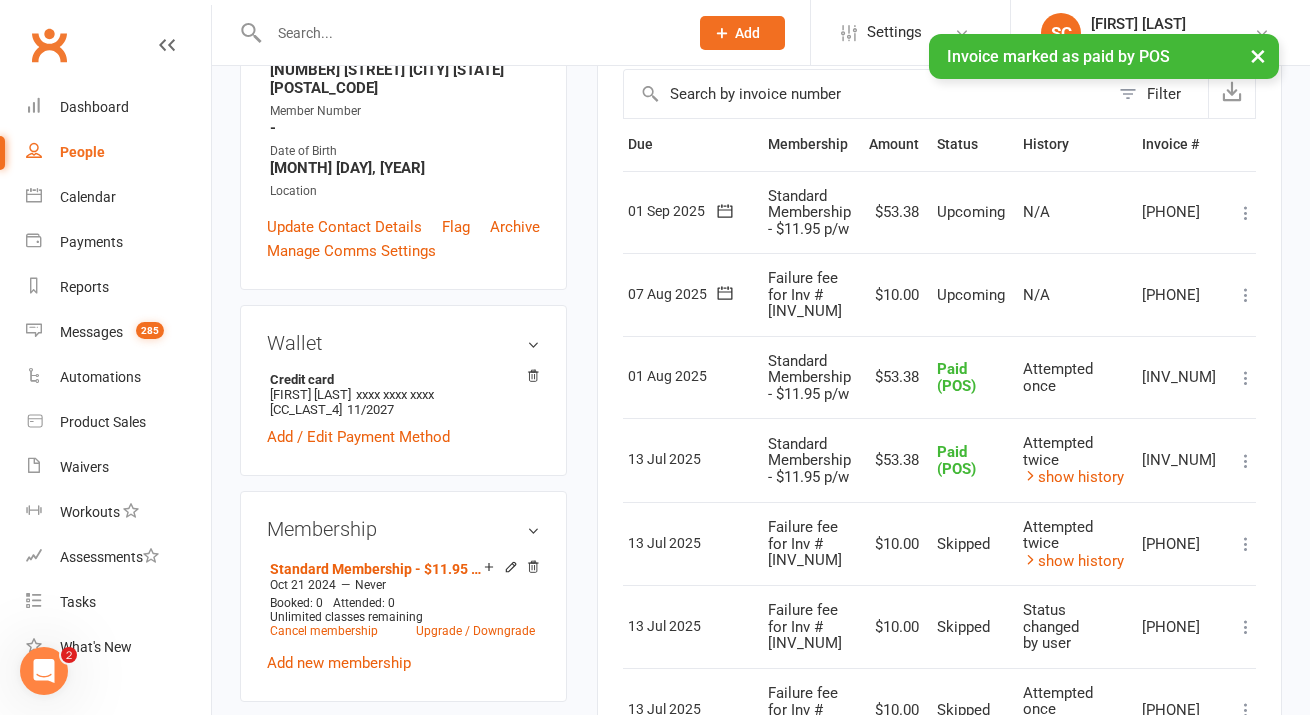 scroll, scrollTop: 0, scrollLeft: 0, axis: both 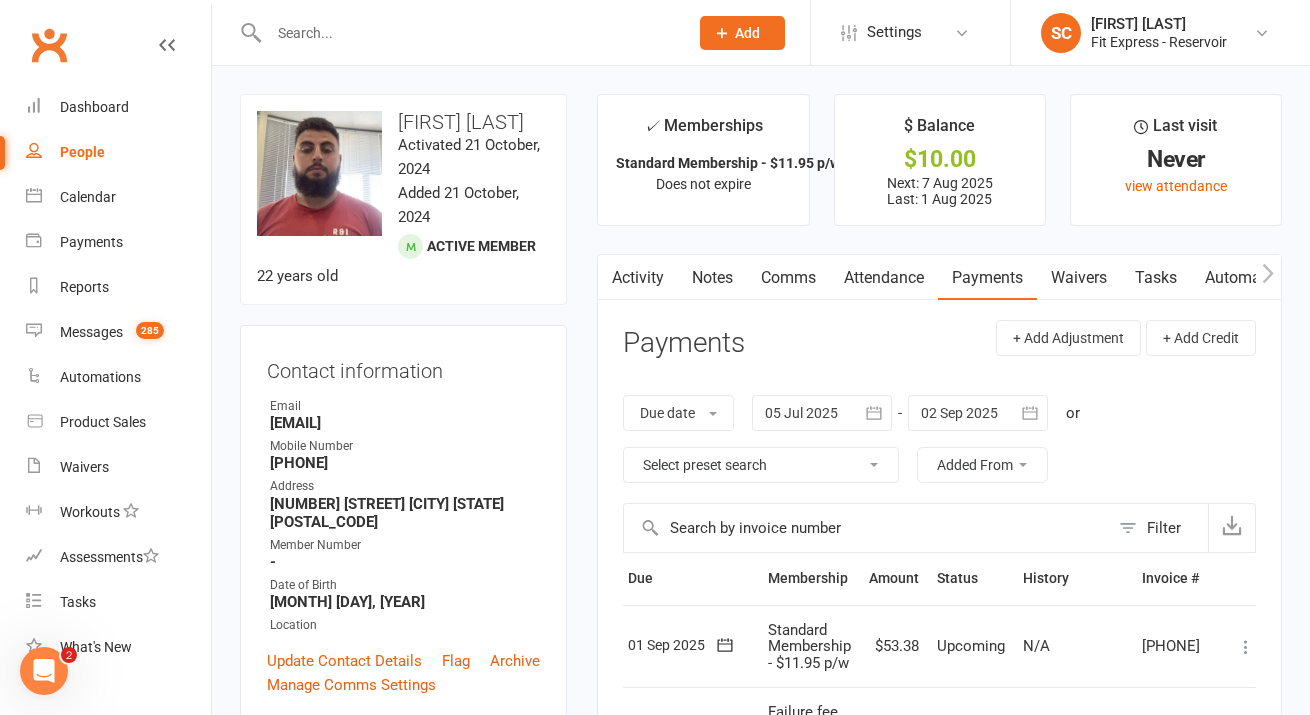 click on "Select preset search All failures All skipped payments All pending payments Successful payments (last 14 days)  Successful payments (last 30 days) Successful payments (last 90 days)" at bounding box center [761, 465] 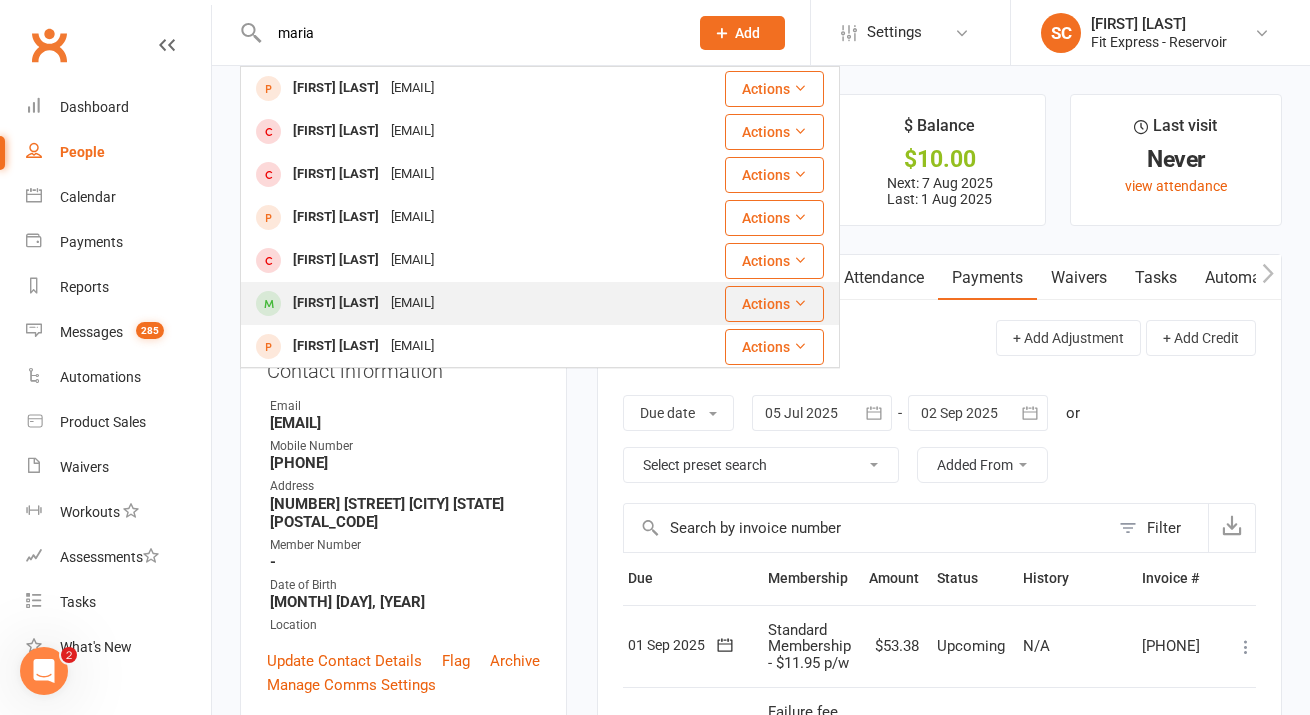 type on "maria" 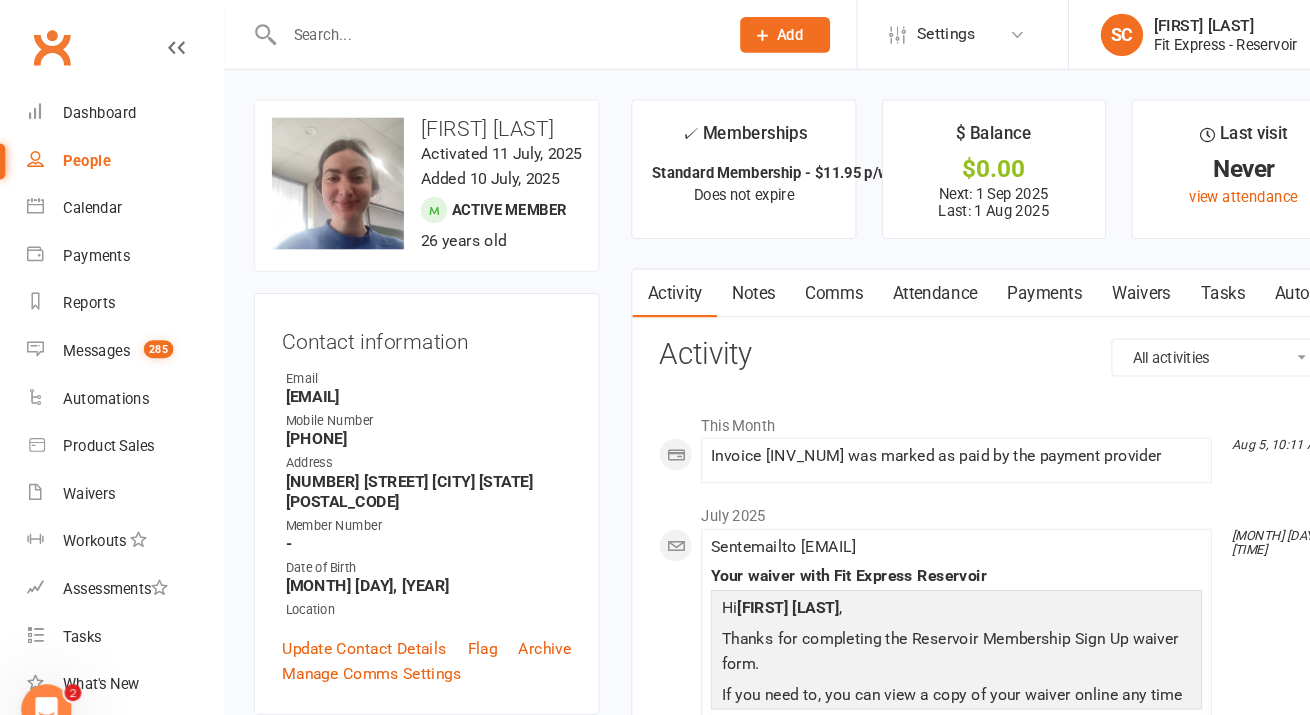 click at bounding box center (468, 33) 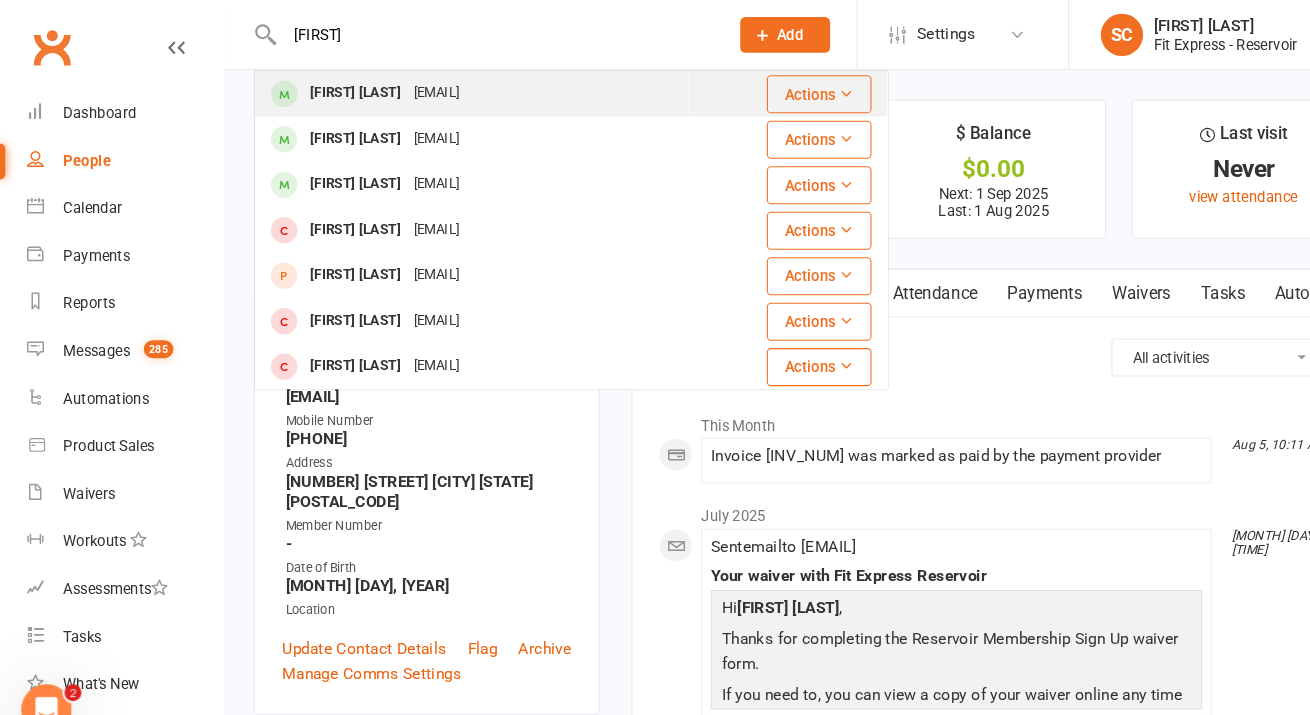type on "[FIRST]" 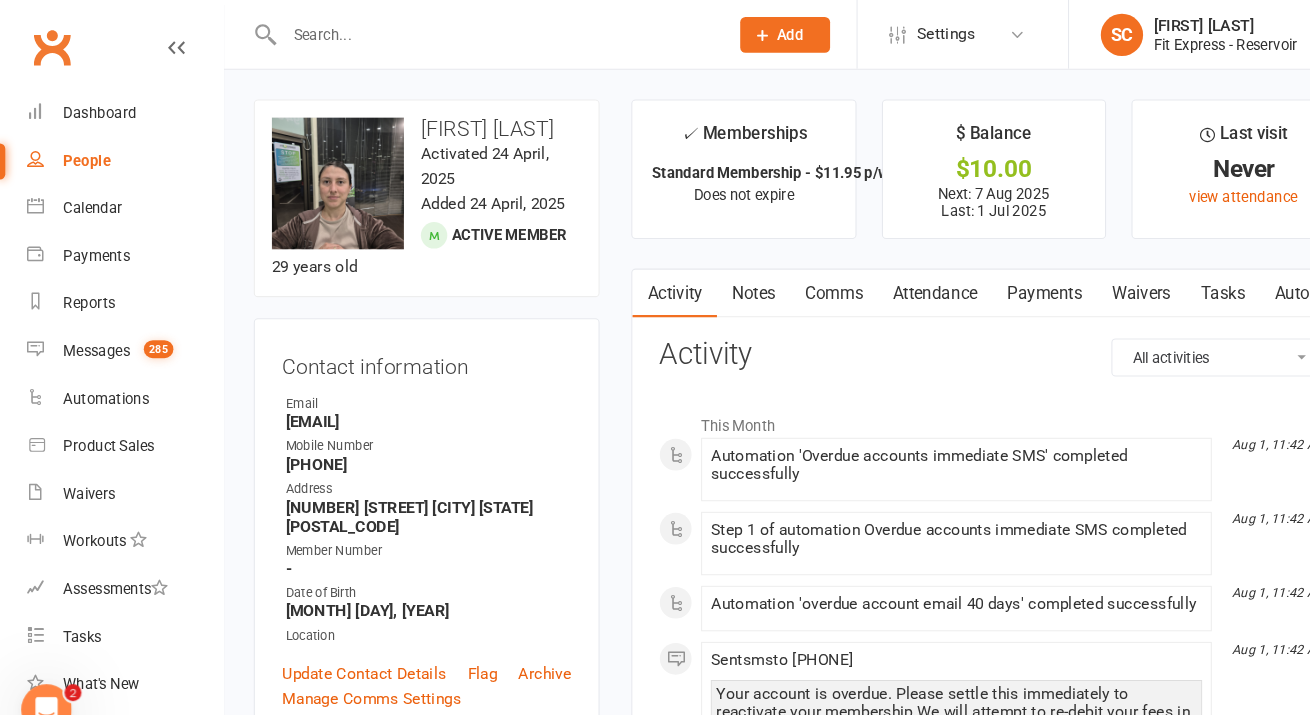 click on "Payments" at bounding box center (987, 278) 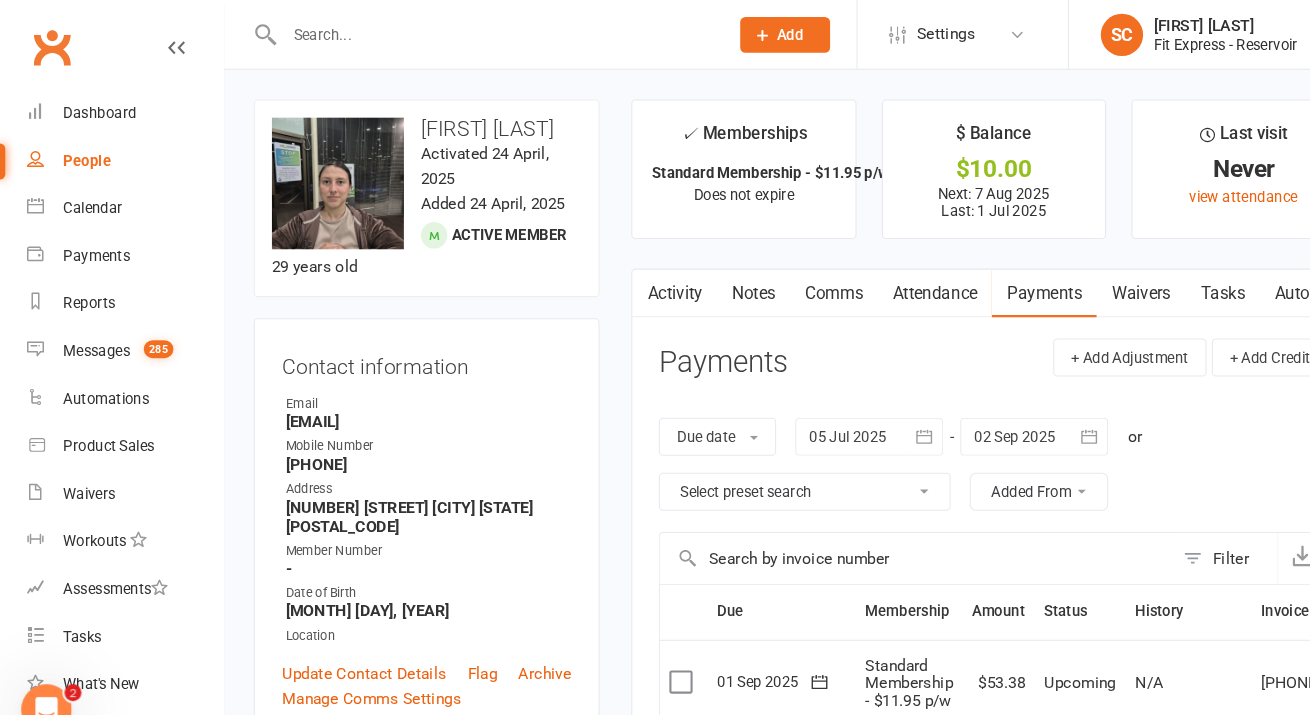 click on "Payments + Add Adjustment + Add Credit" at bounding box center (939, 347) 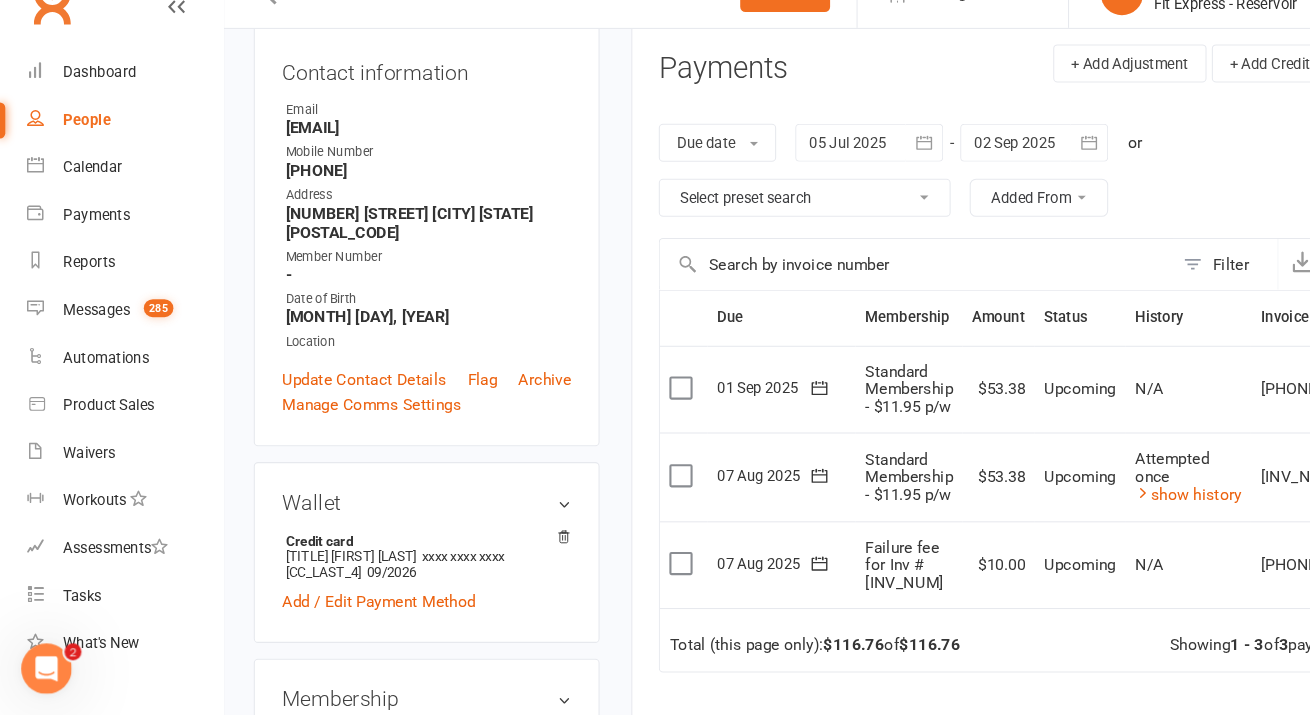 scroll, scrollTop: 336, scrollLeft: 0, axis: vertical 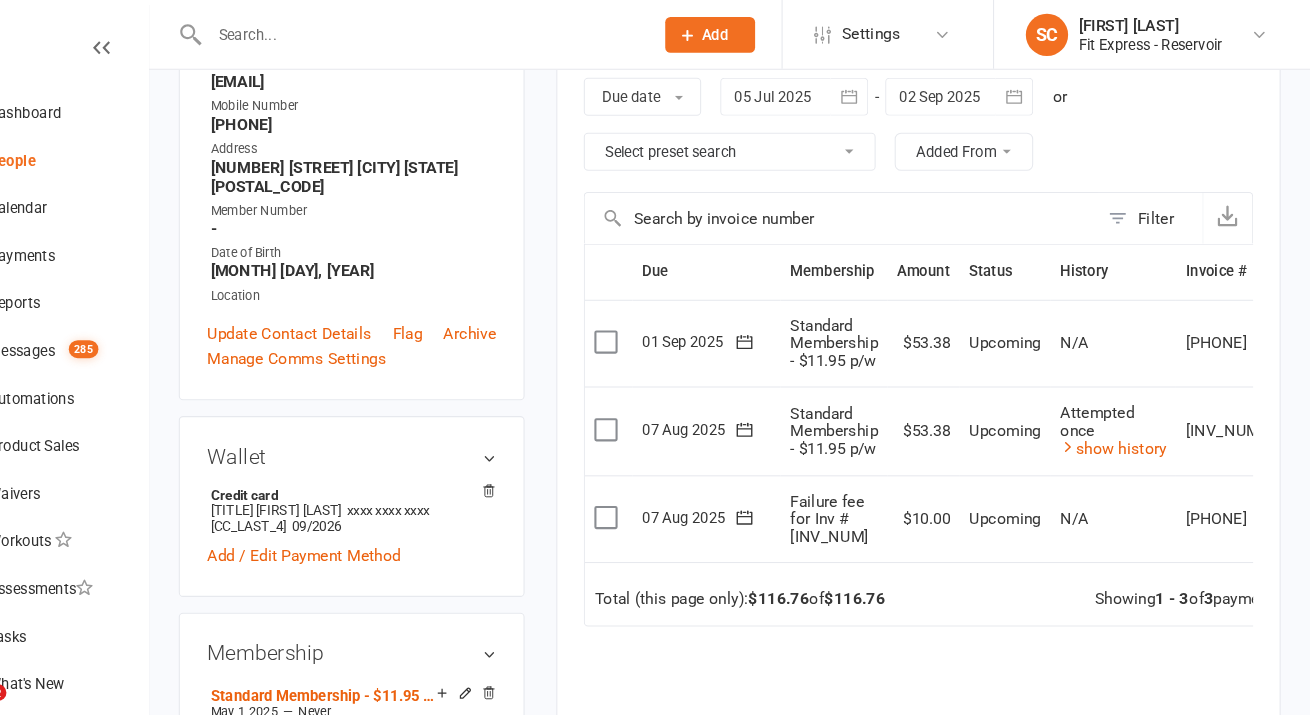 click at bounding box center [822, 91] 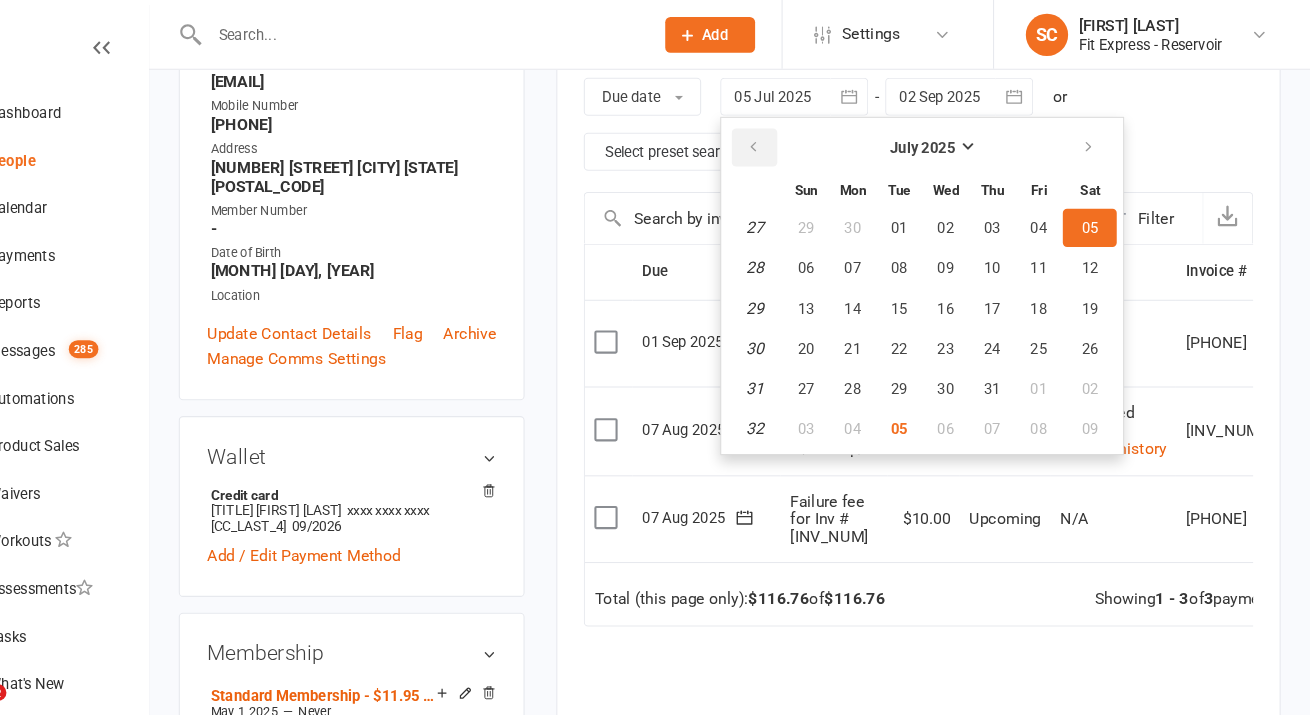 click at bounding box center (783, 139) 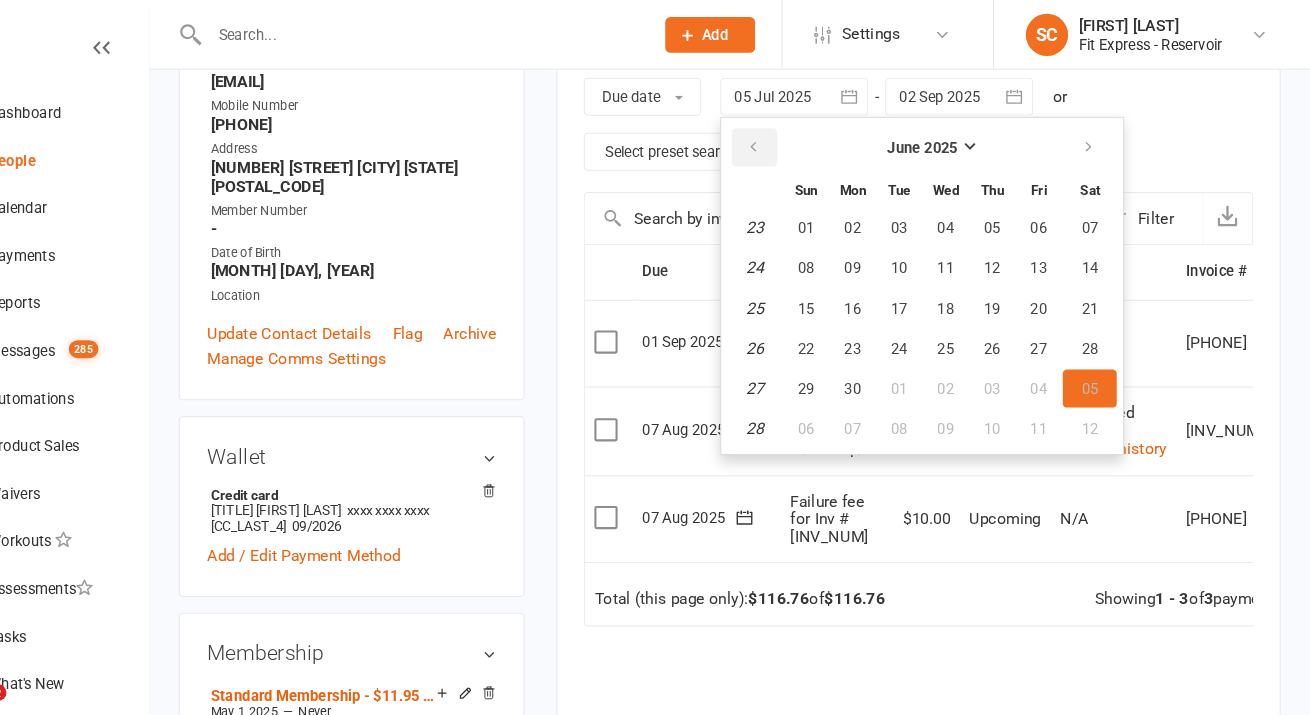 click at bounding box center [783, 139] 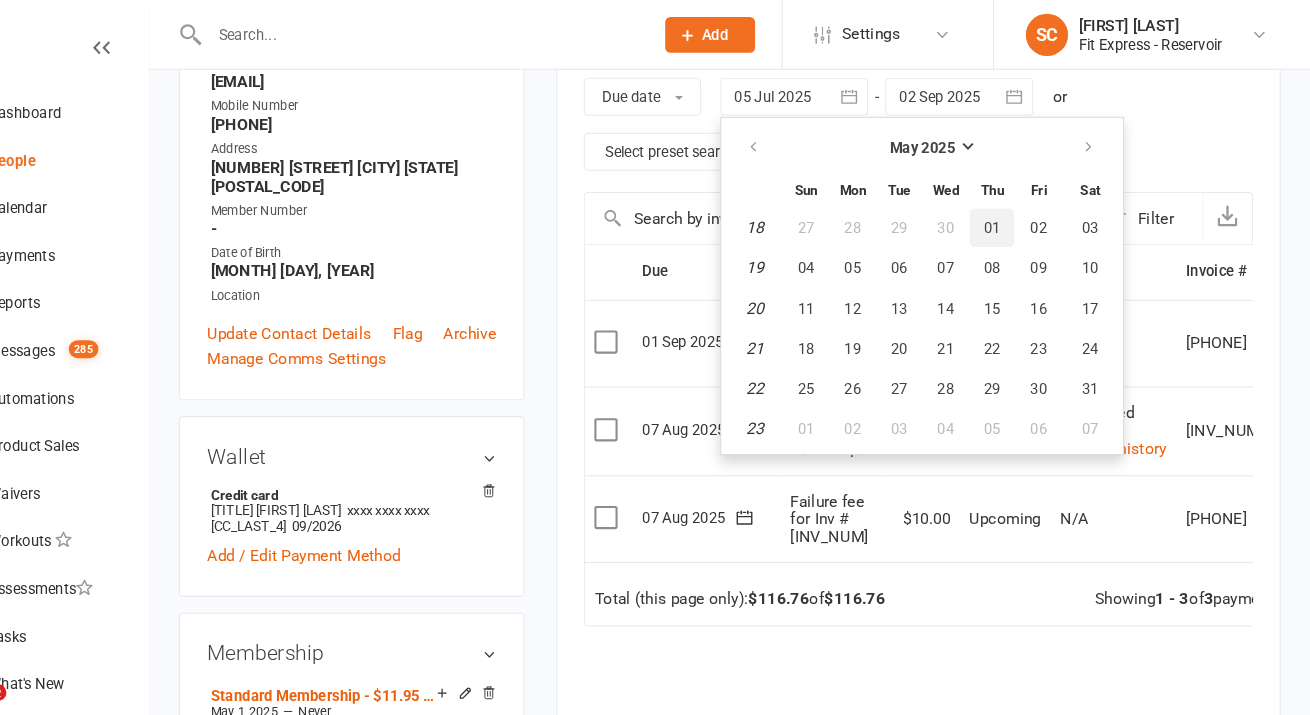 click on "01" at bounding box center (1009, 215) 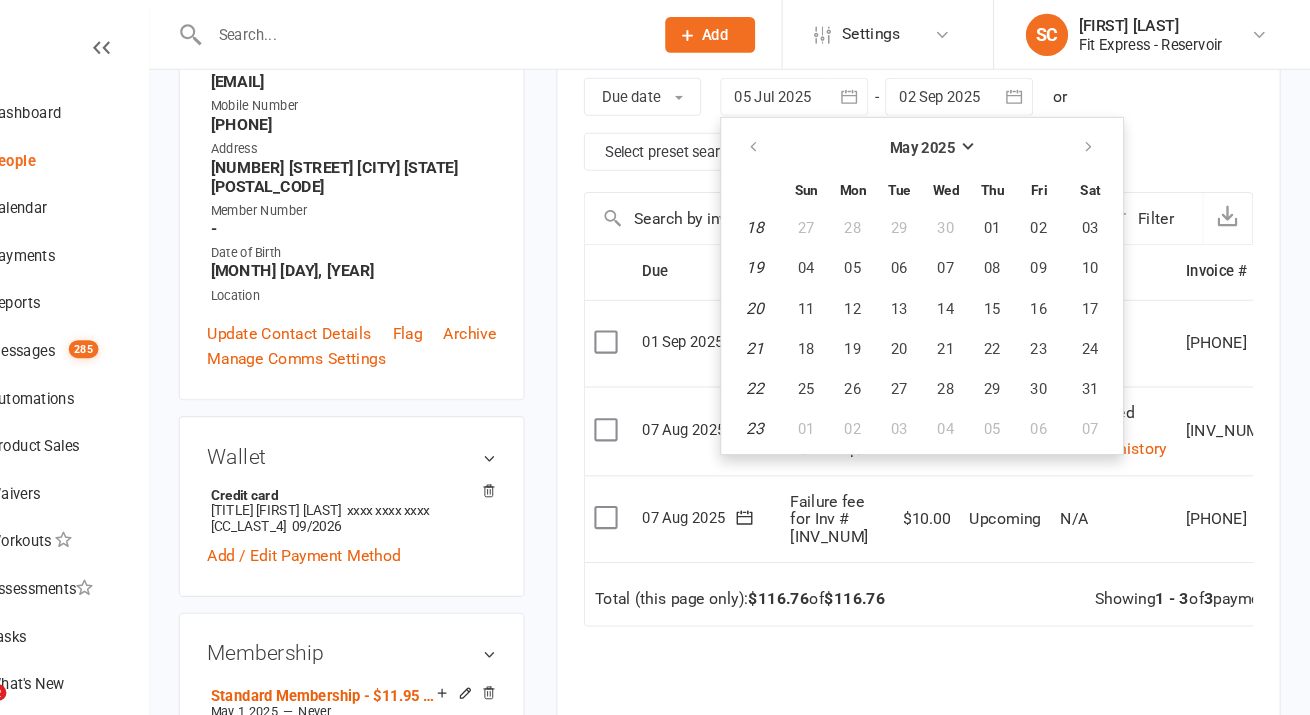 type on "01 May 2025" 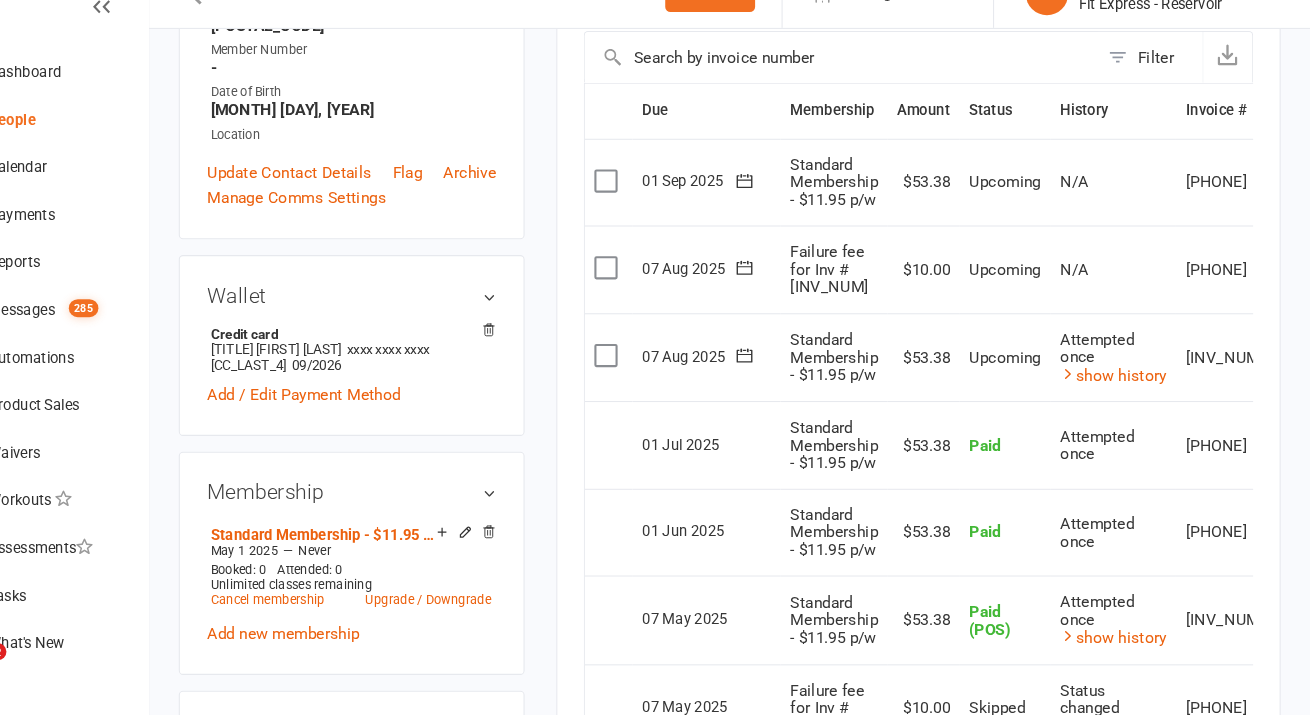 scroll, scrollTop: 435, scrollLeft: 0, axis: vertical 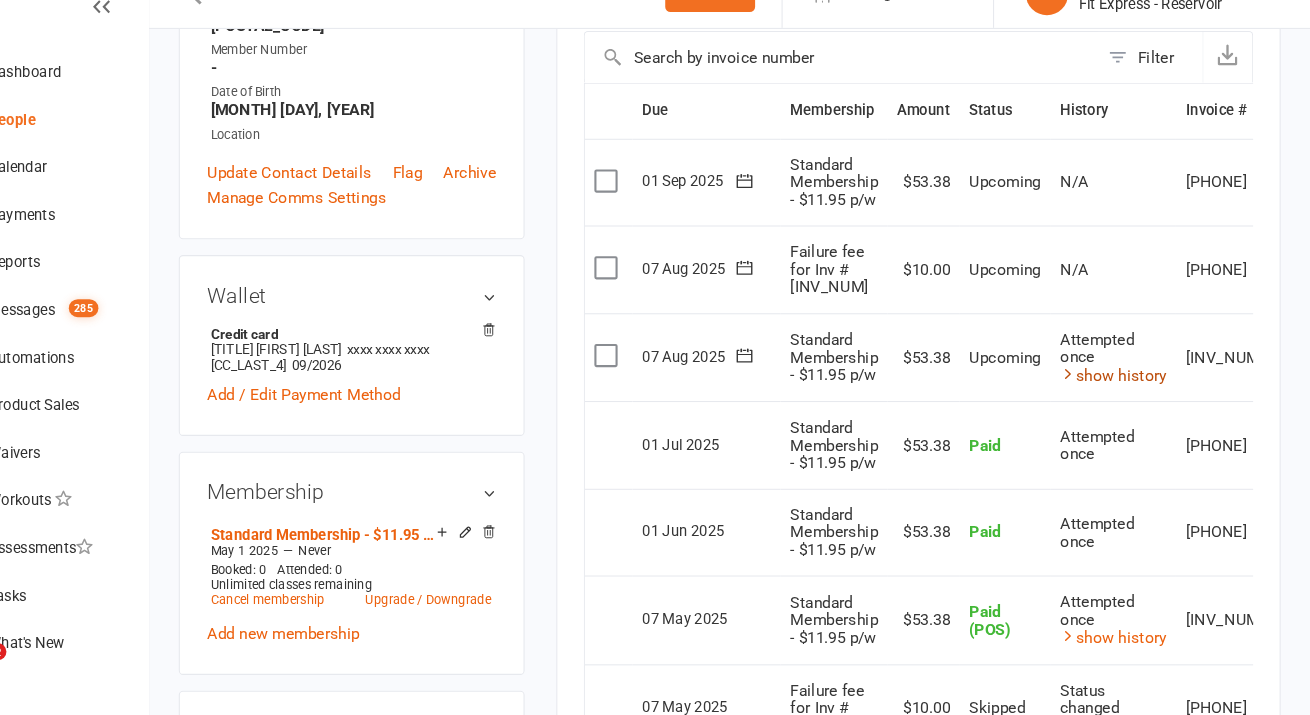 click on "show history" at bounding box center (1123, 394) 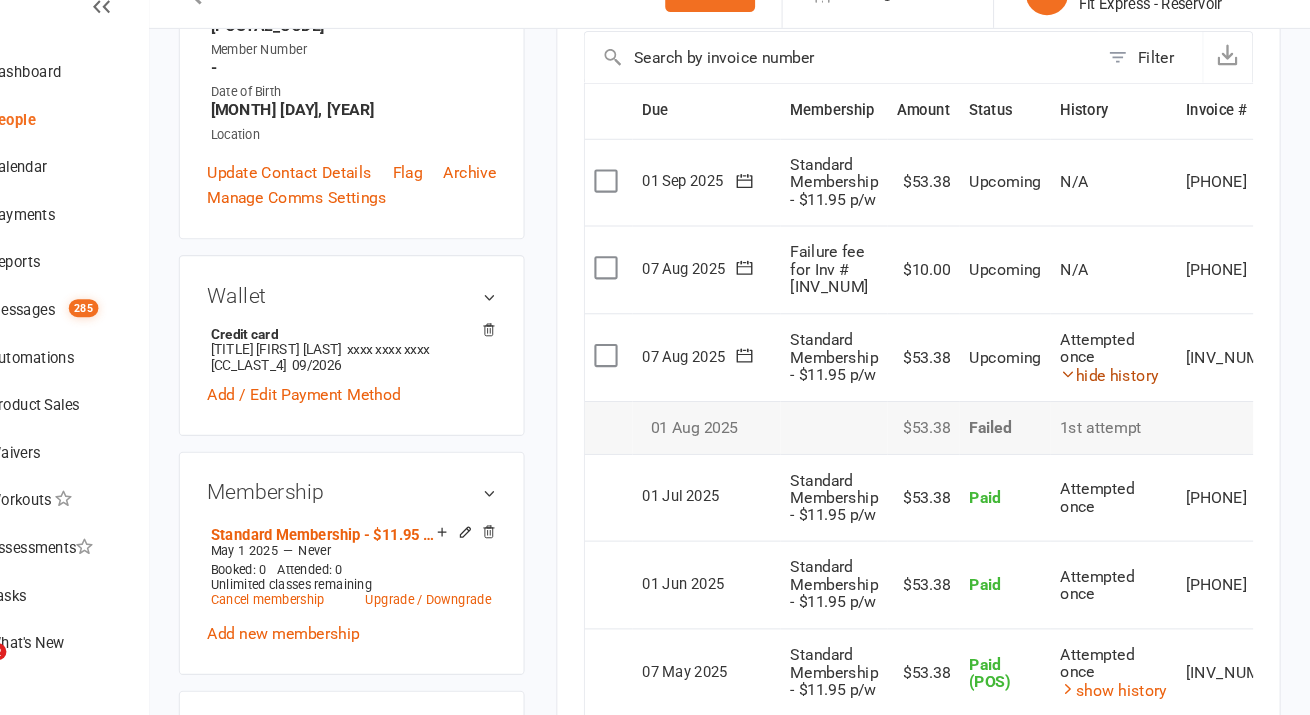 click on "hide history" at bounding box center [1119, 394] 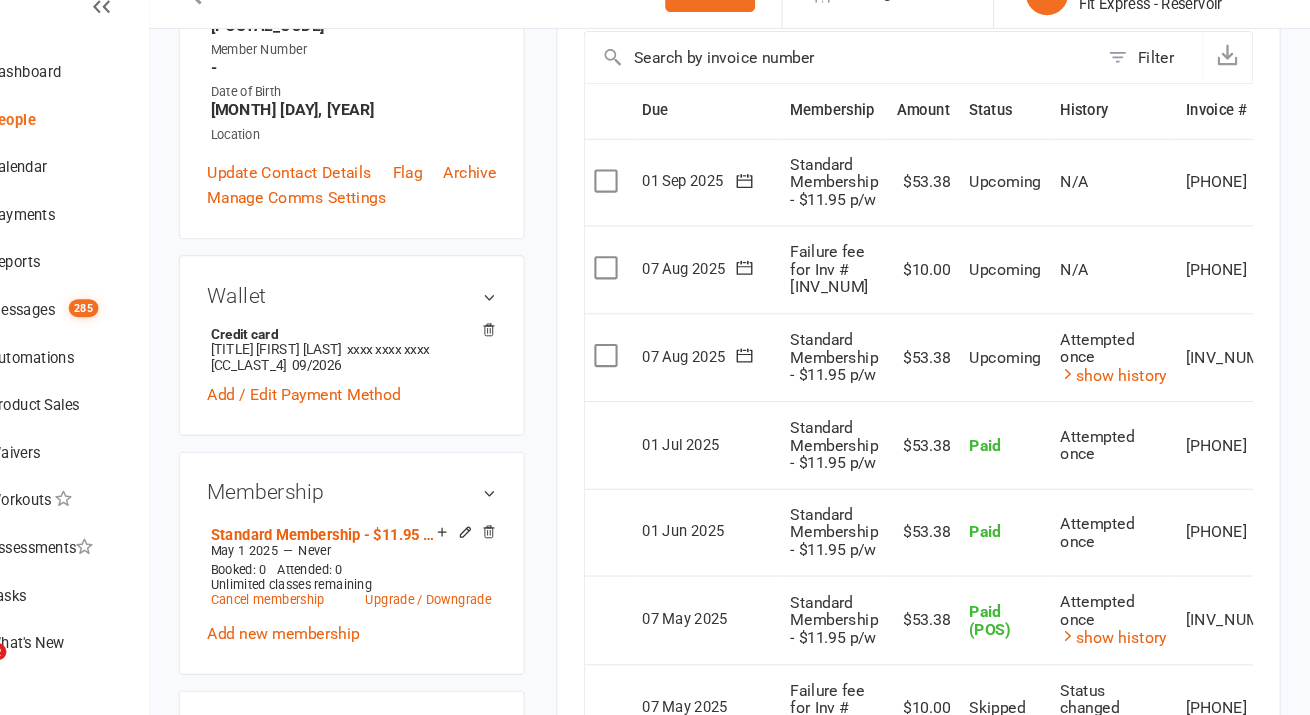scroll, scrollTop: 0, scrollLeft: 50, axis: horizontal 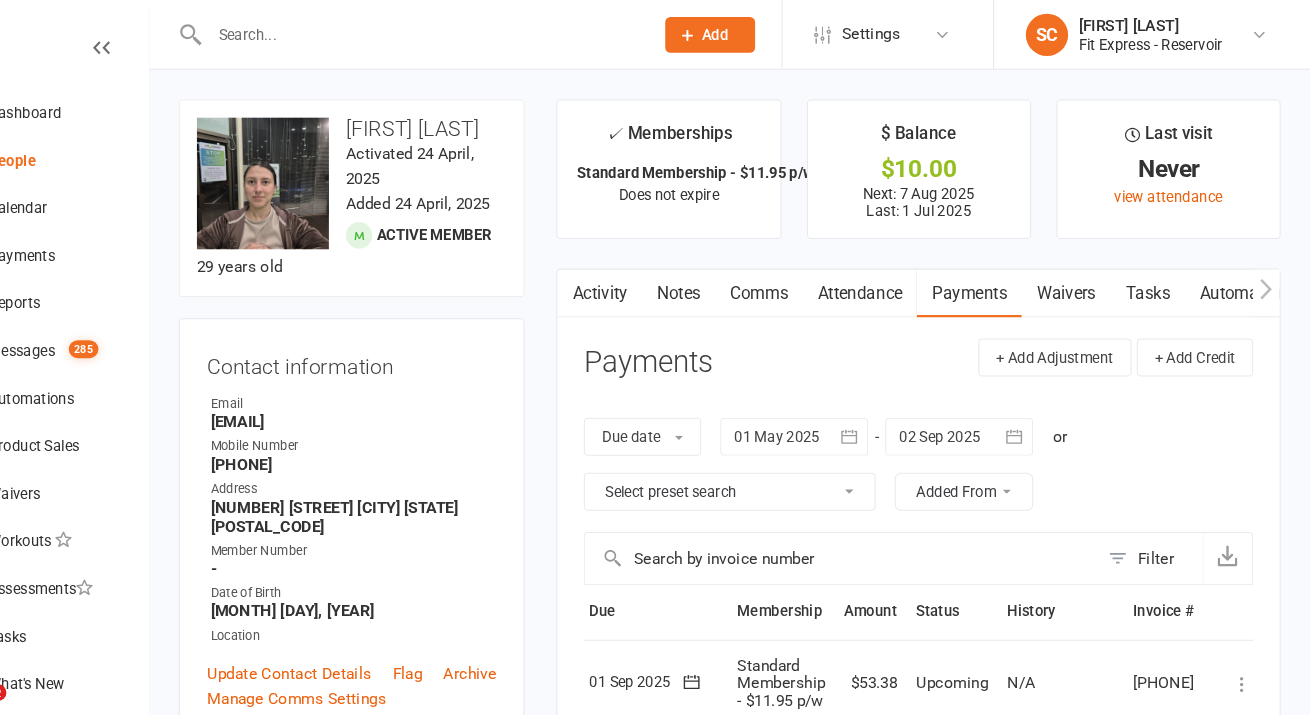 click on "[EMAIL]" at bounding box center (405, 399) 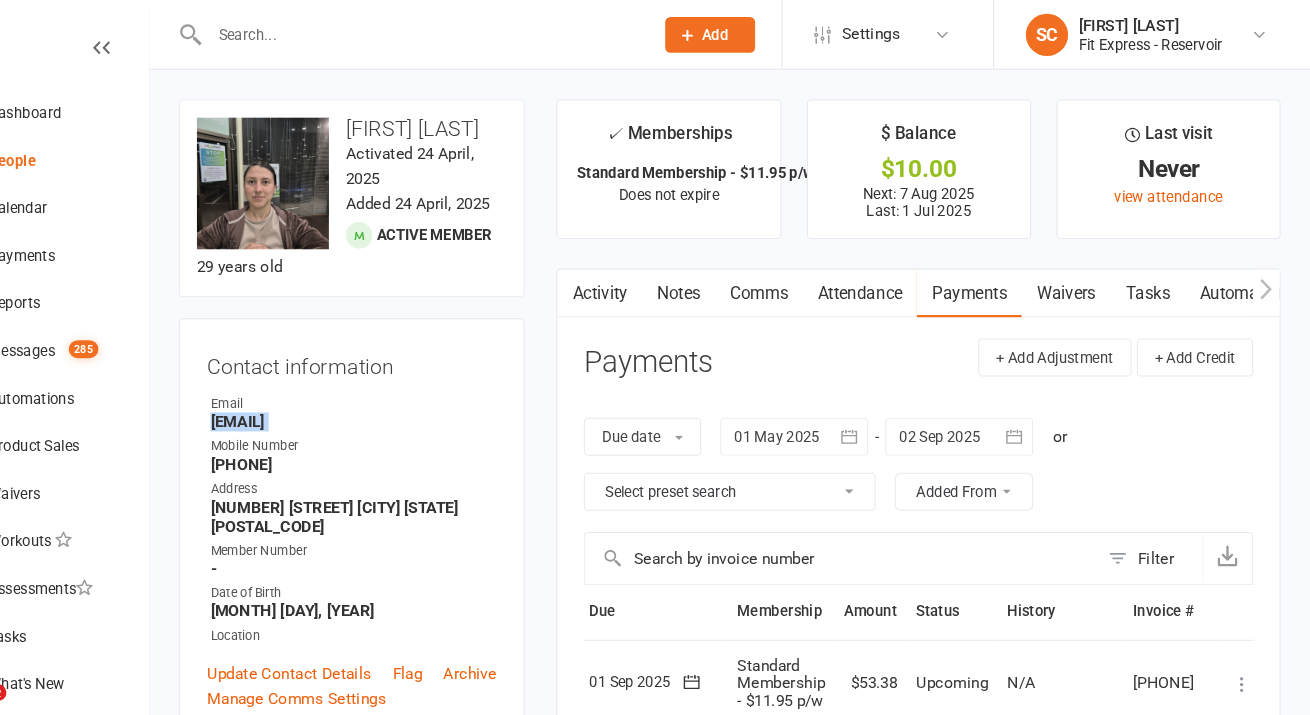 click on "[EMAIL]" at bounding box center (405, 399) 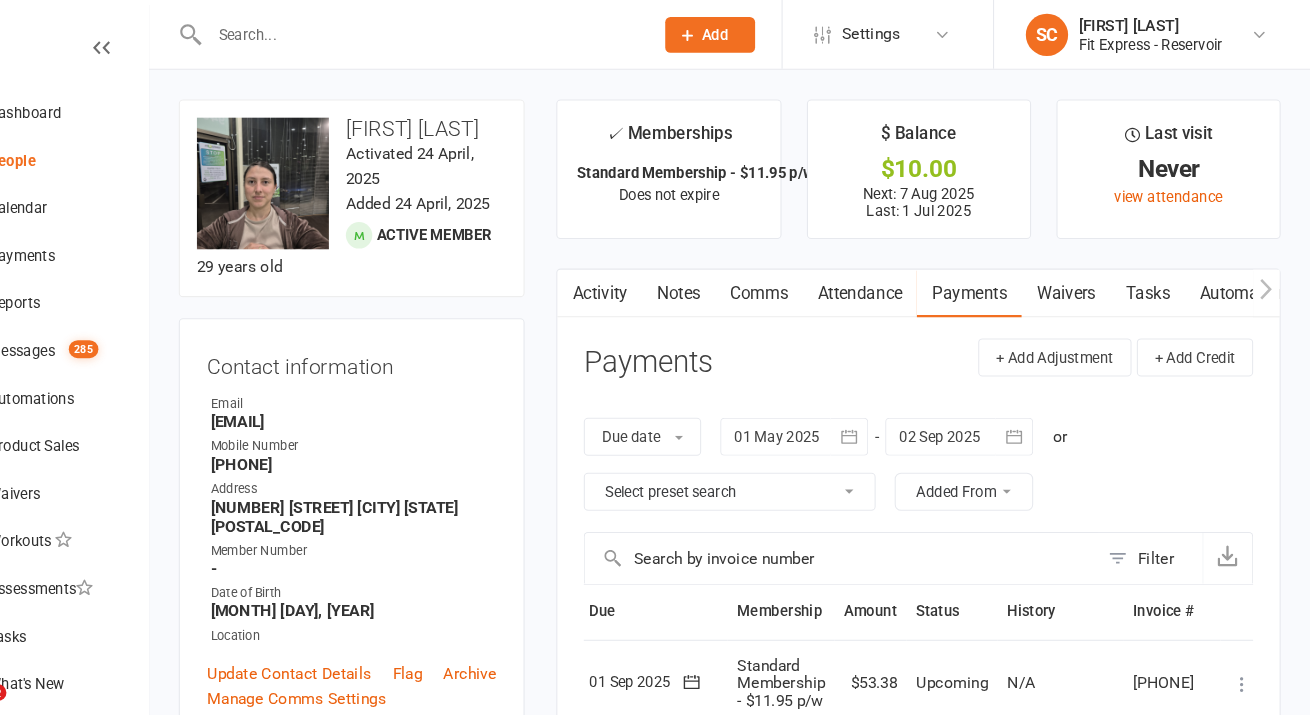 click on "[PHONE]" at bounding box center (405, 439) 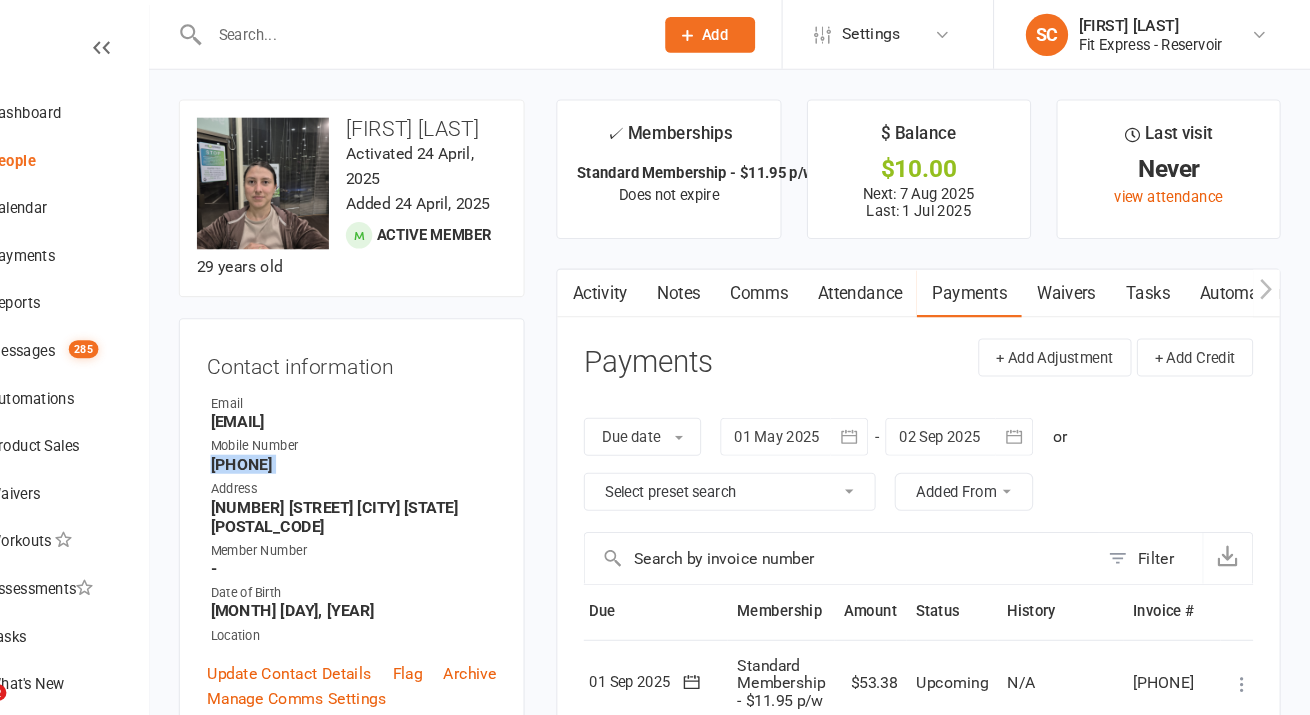 click on "[PHONE]" at bounding box center (405, 439) 